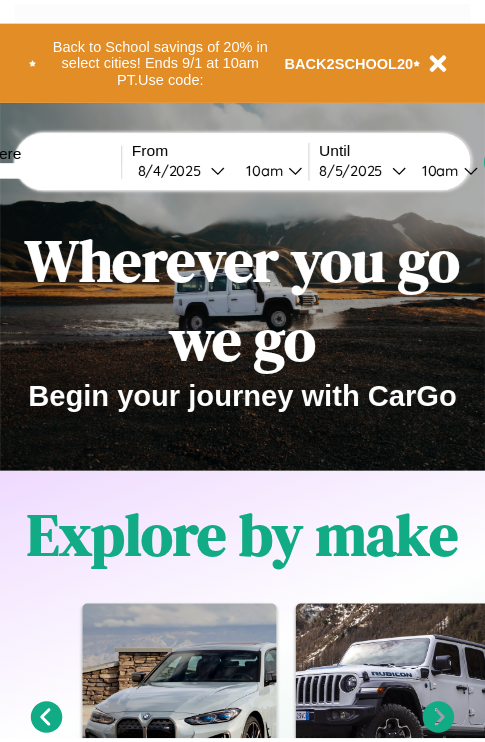 scroll, scrollTop: 0, scrollLeft: 0, axis: both 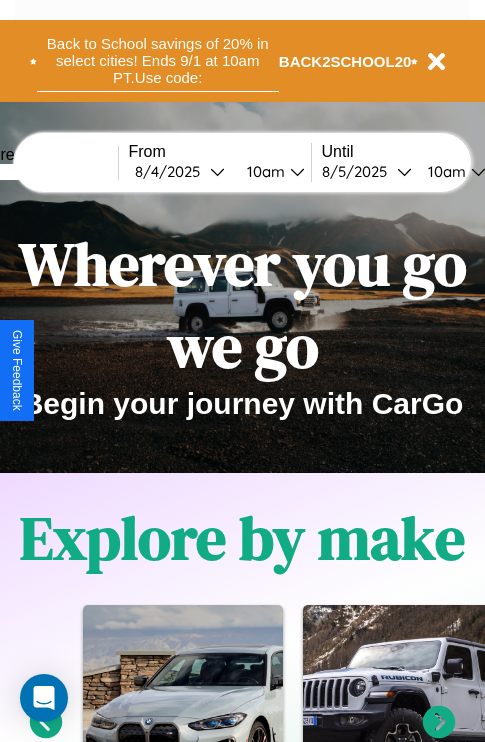 click on "Back to School savings of 20% in select cities! Ends 9/1 at 10am PT.  Use code:" at bounding box center (158, 61) 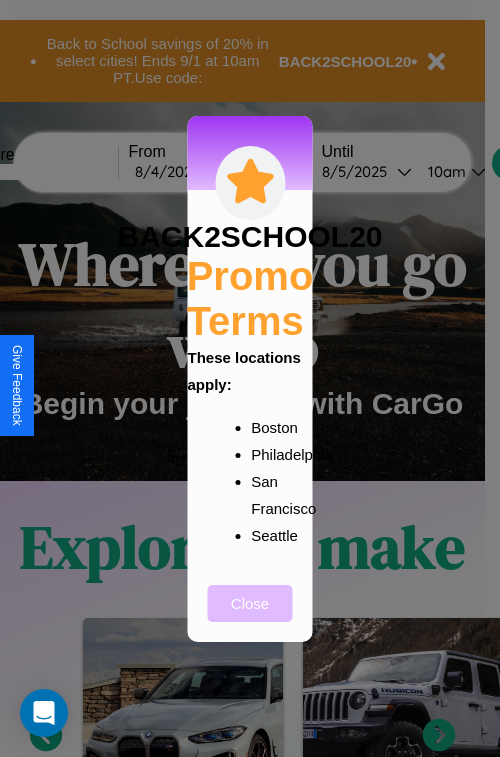 click on "Close" at bounding box center [250, 603] 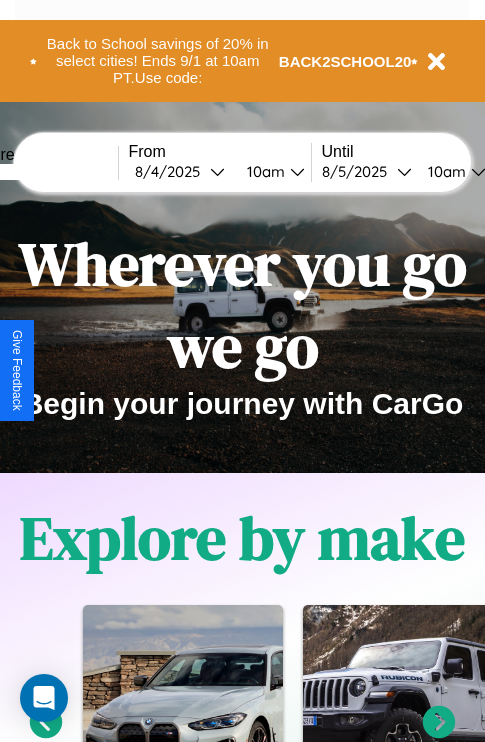 click at bounding box center [43, 172] 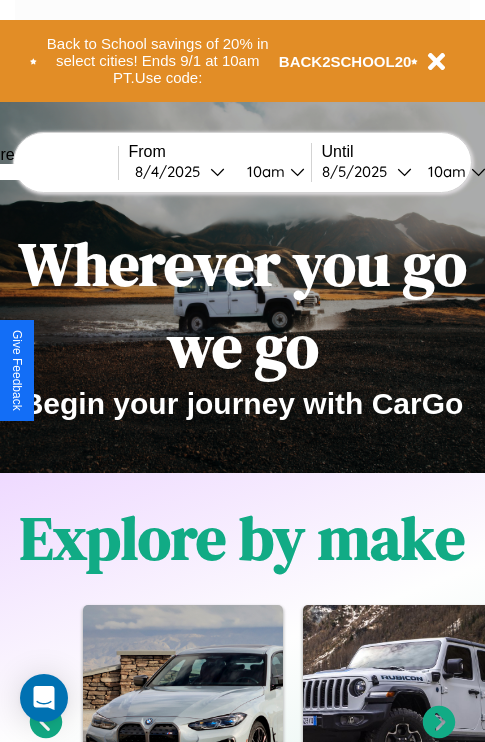 type on "****" 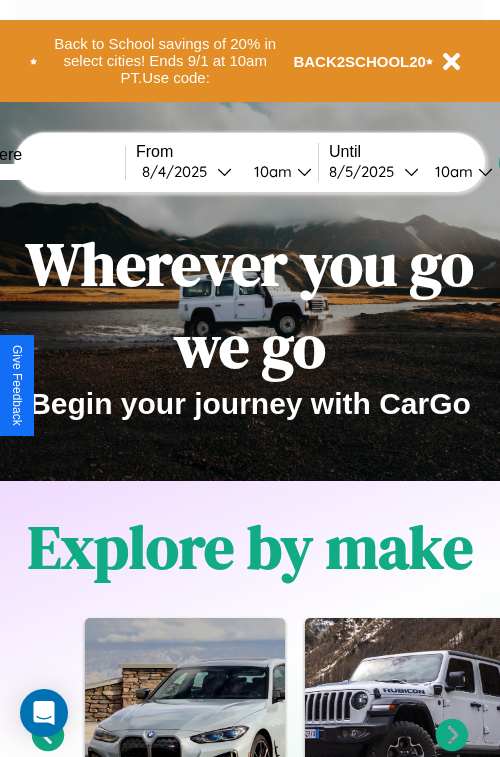 select on "*" 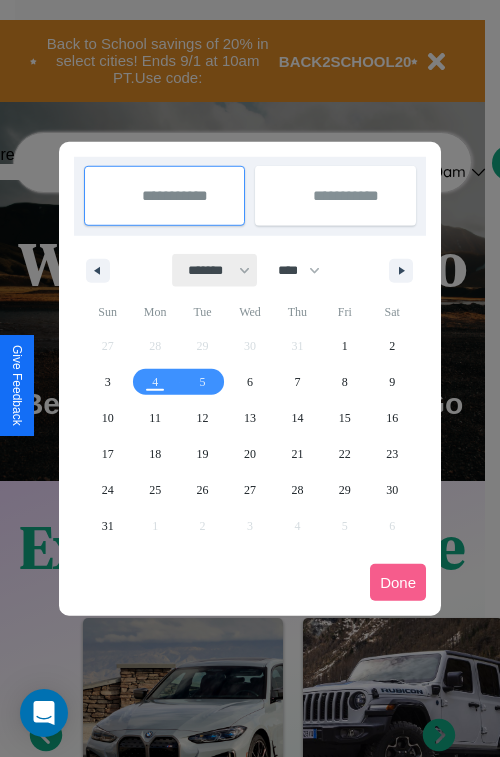 click on "******* ******** ***** ***** *** **** **** ****** ********* ******* ******** ********" at bounding box center (215, 270) 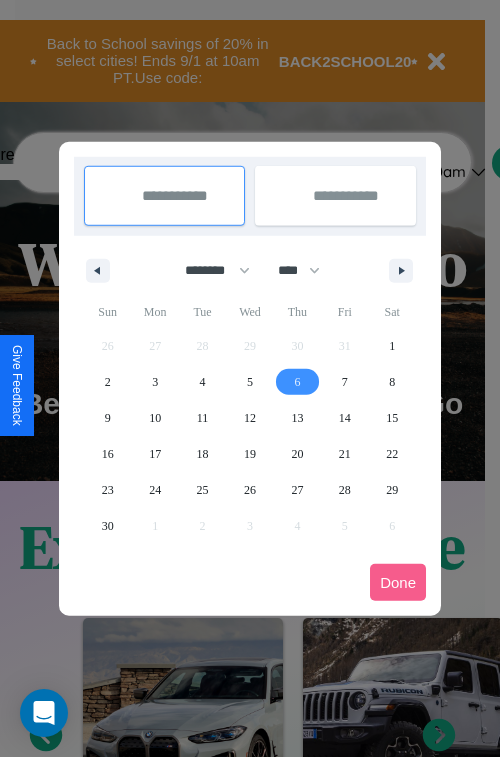 click on "6" at bounding box center [297, 382] 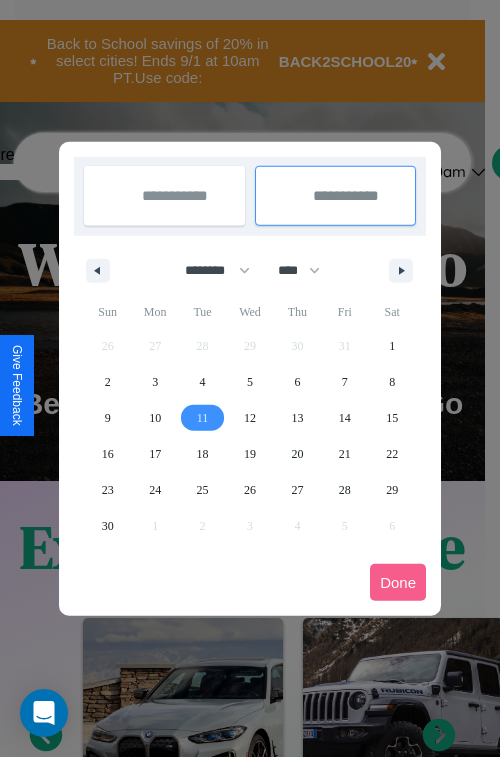 click on "11" at bounding box center [203, 418] 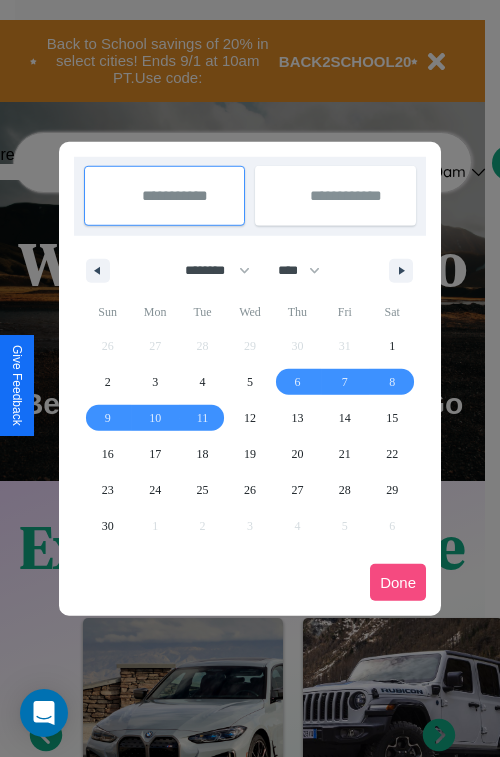 click on "Done" at bounding box center (398, 582) 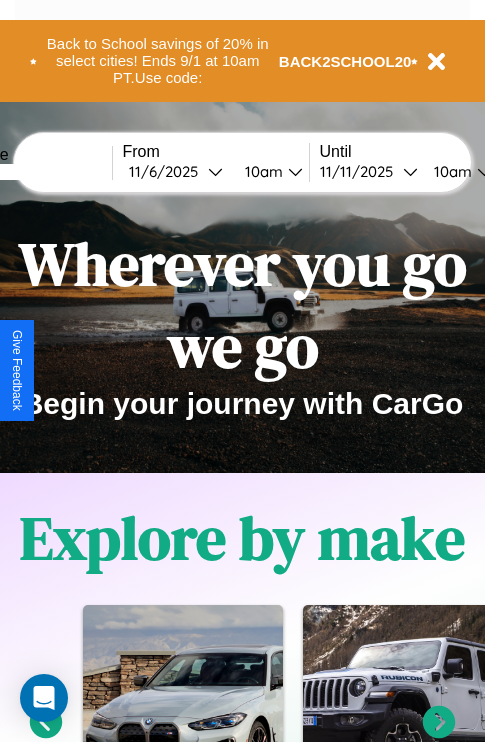 scroll, scrollTop: 0, scrollLeft: 73, axis: horizontal 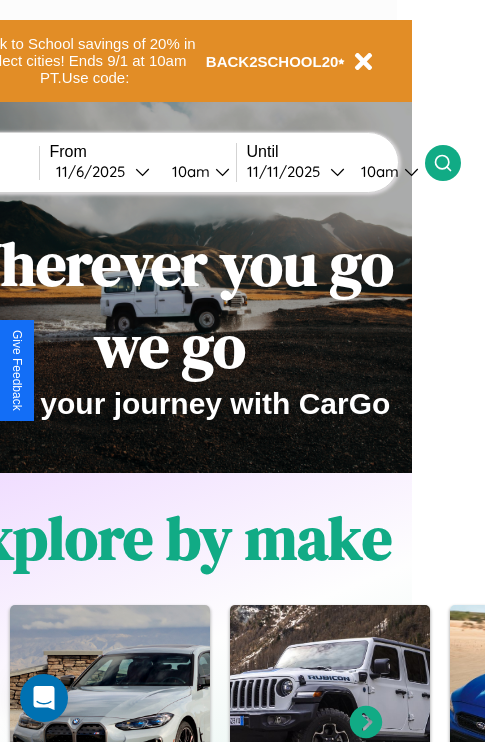 click 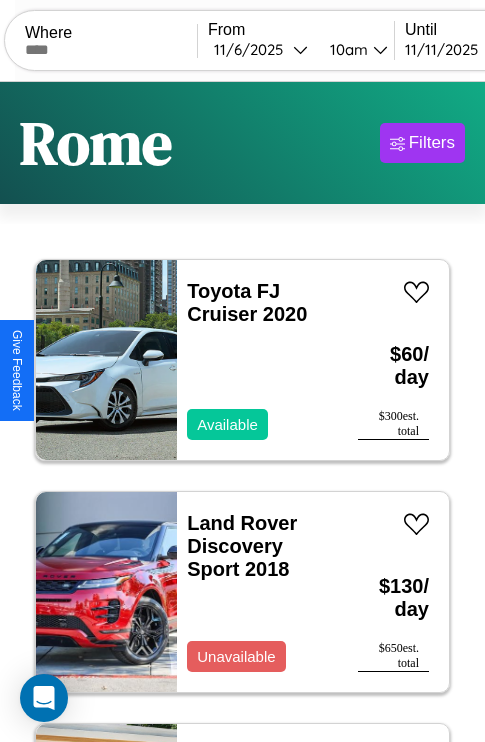 scroll, scrollTop: 95, scrollLeft: 0, axis: vertical 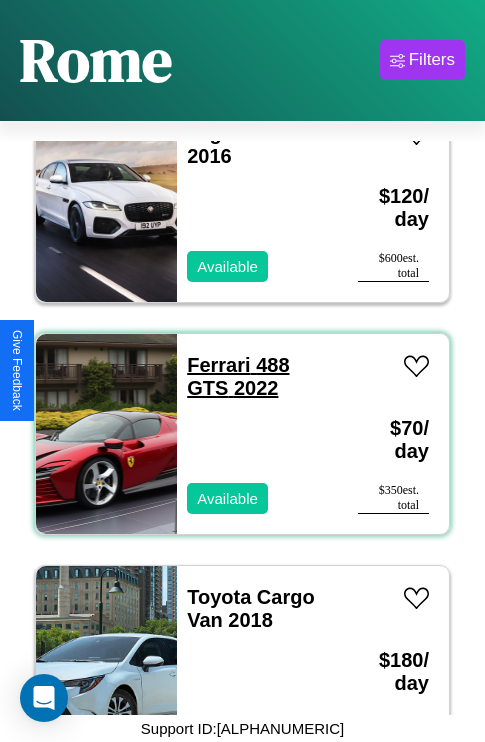 click on "Ferrari 488 GTS [YYYY]" at bounding box center (238, 376) 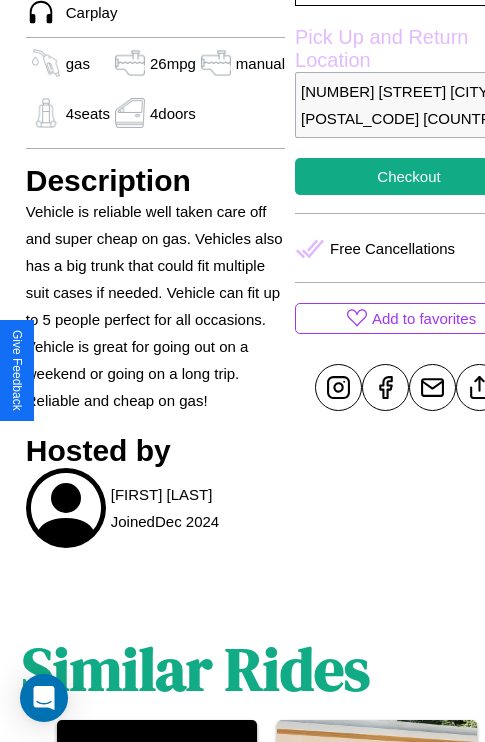 scroll, scrollTop: 669, scrollLeft: 48, axis: both 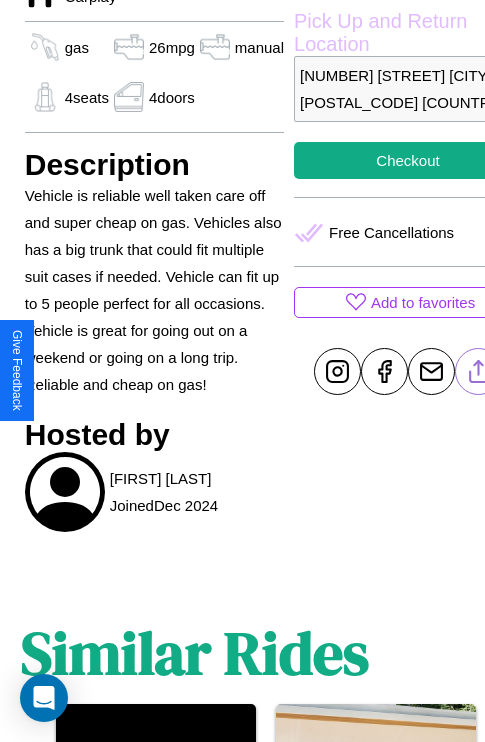 click 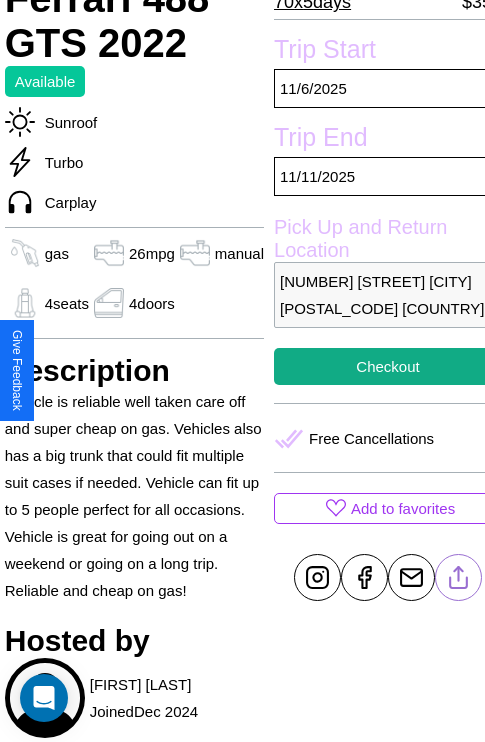 scroll, scrollTop: 458, scrollLeft: 68, axis: both 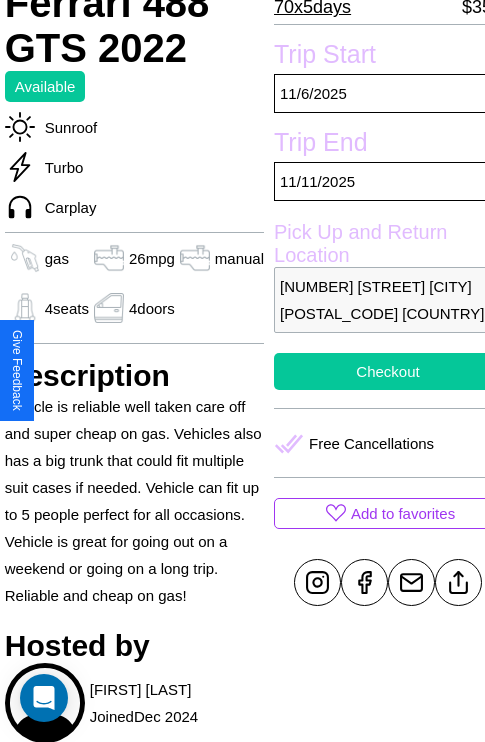 click on "Checkout" at bounding box center [388, 371] 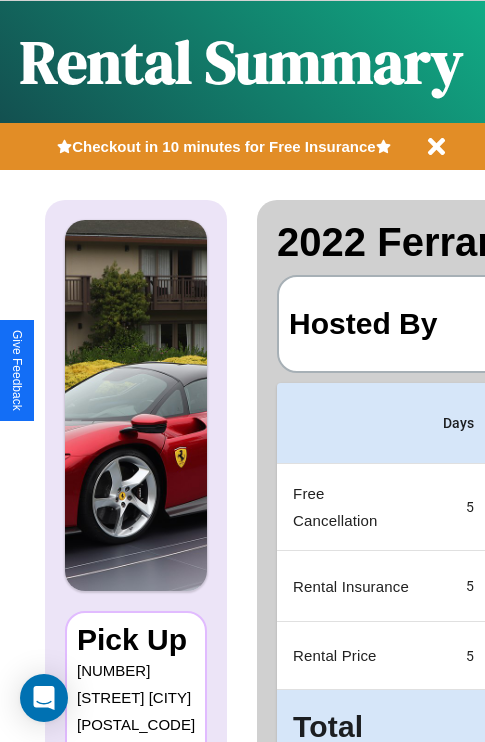 scroll, scrollTop: 0, scrollLeft: 381, axis: horizontal 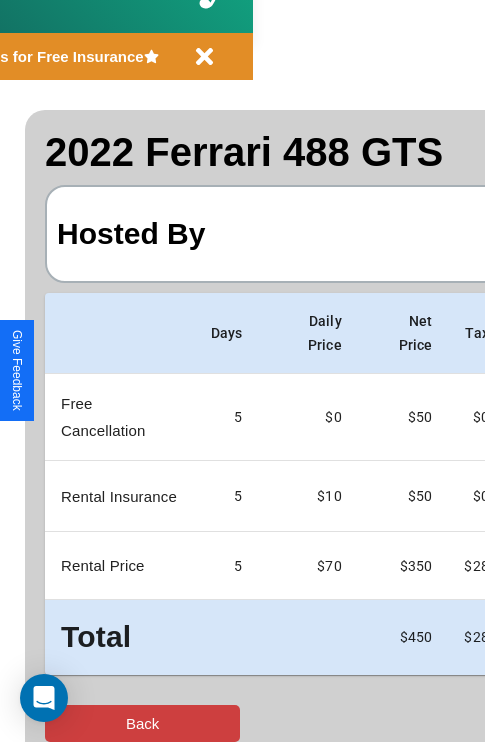 click on "Back" at bounding box center [142, 723] 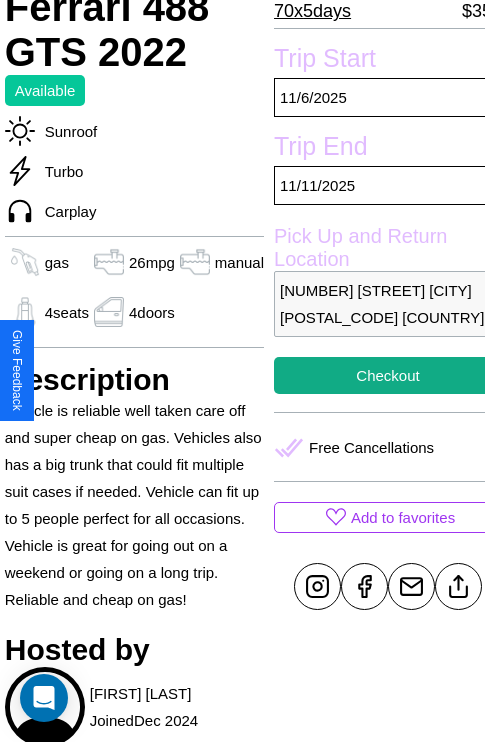 scroll, scrollTop: 458, scrollLeft: 68, axis: both 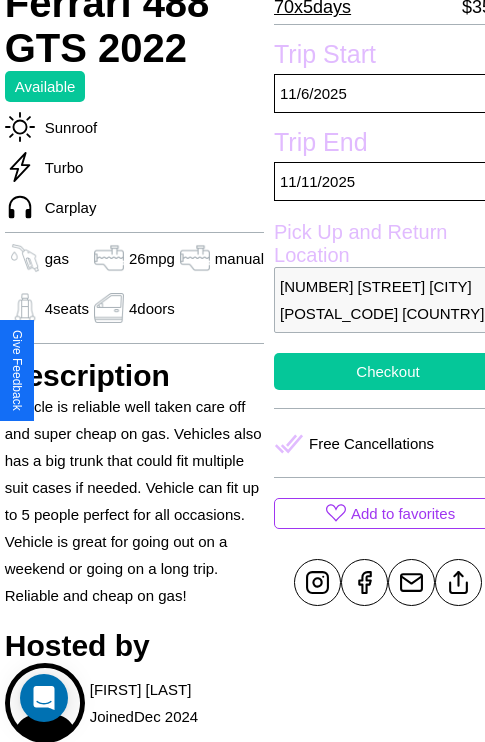 click on "Checkout" at bounding box center (388, 371) 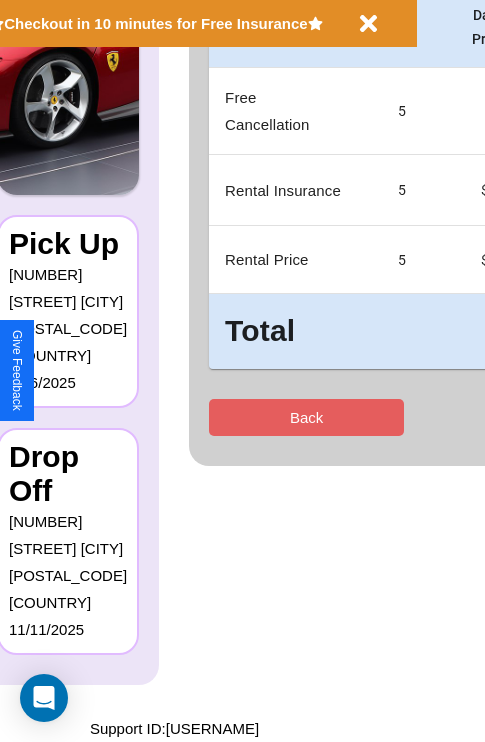 scroll, scrollTop: 0, scrollLeft: 0, axis: both 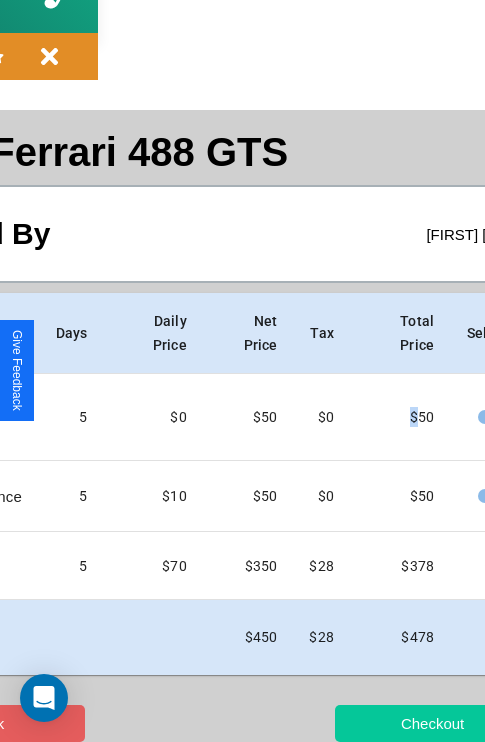 click on "Checkout" at bounding box center [432, 723] 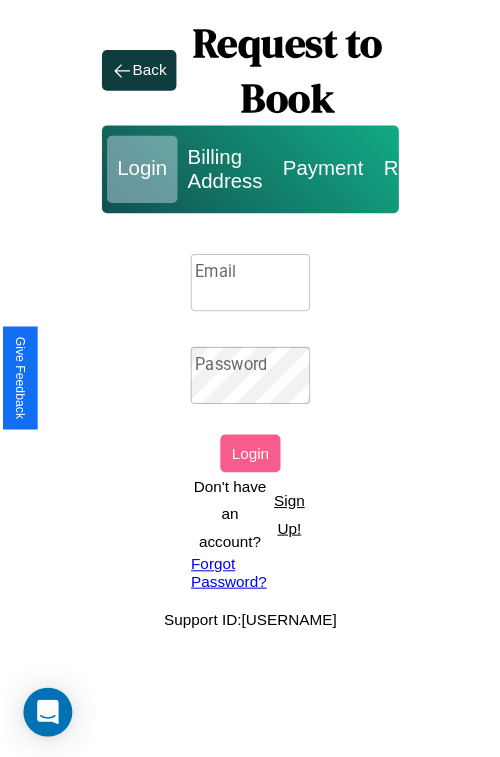 scroll, scrollTop: 0, scrollLeft: 0, axis: both 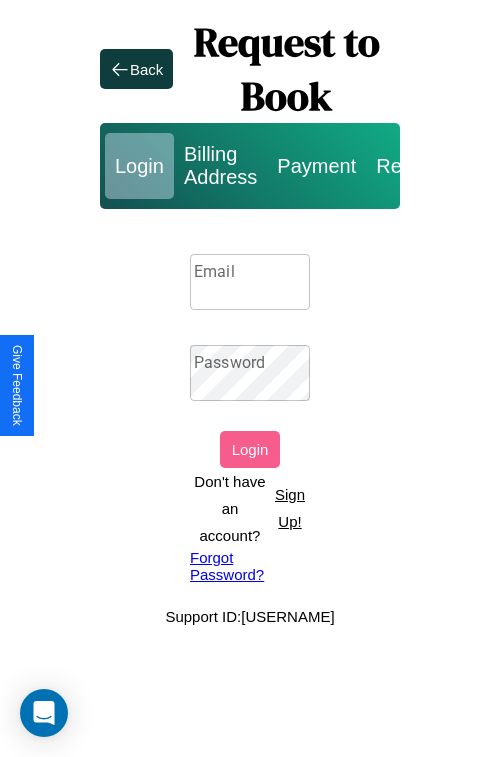 click on "Sign Up!" at bounding box center [290, 508] 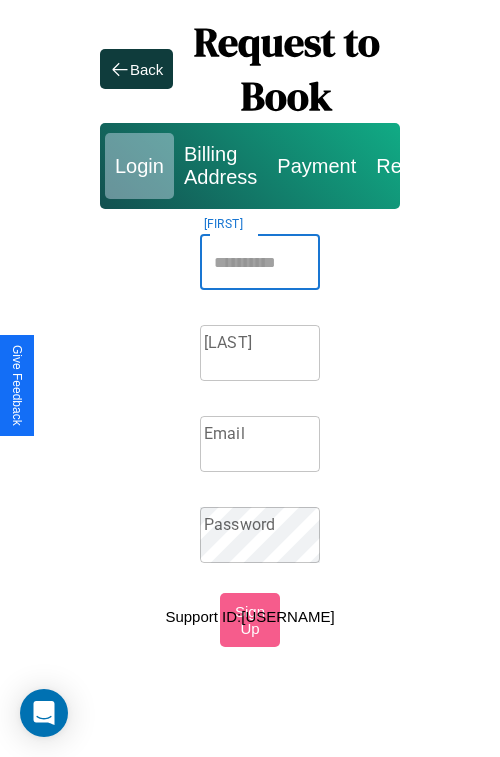 click on "Firstname" at bounding box center [260, 262] 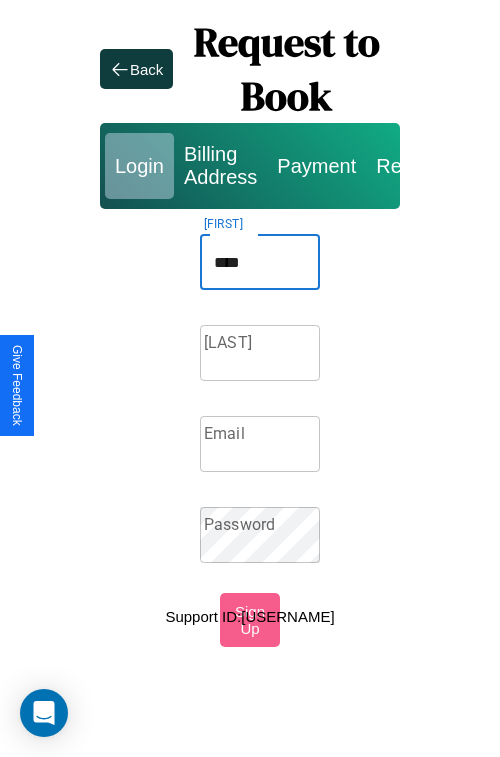 type on "****" 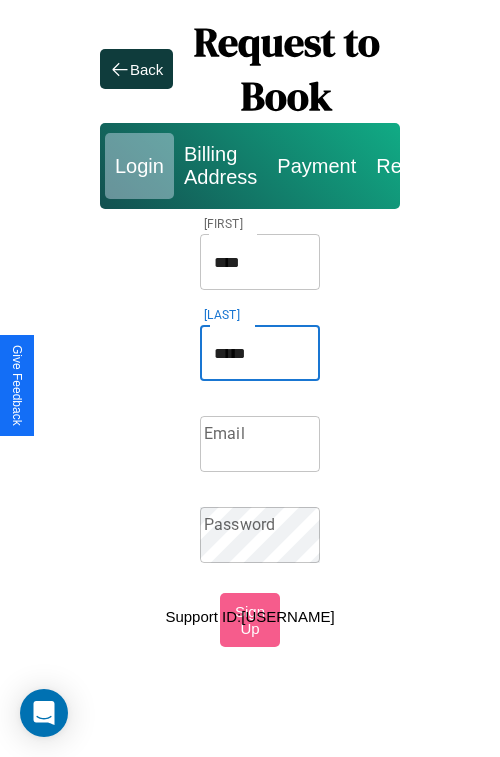 type on "*****" 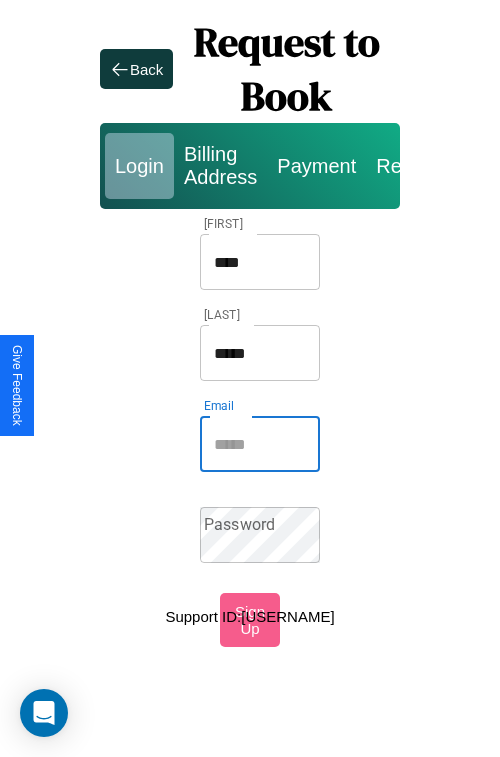 click on "Email" at bounding box center [260, 444] 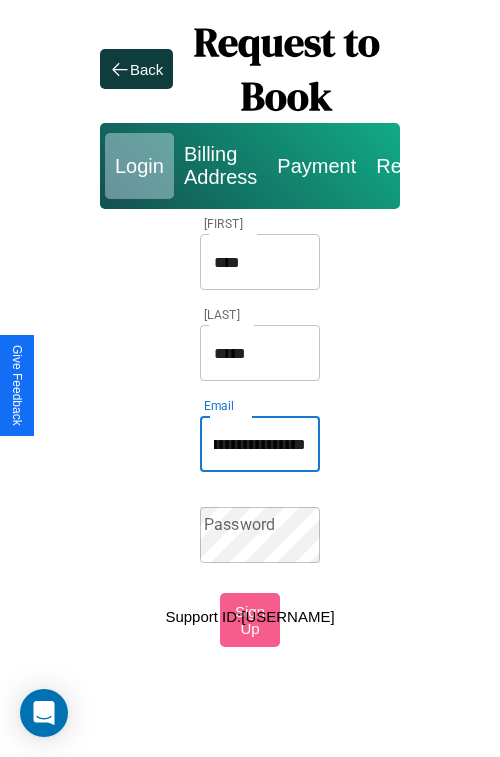 scroll, scrollTop: 0, scrollLeft: 78, axis: horizontal 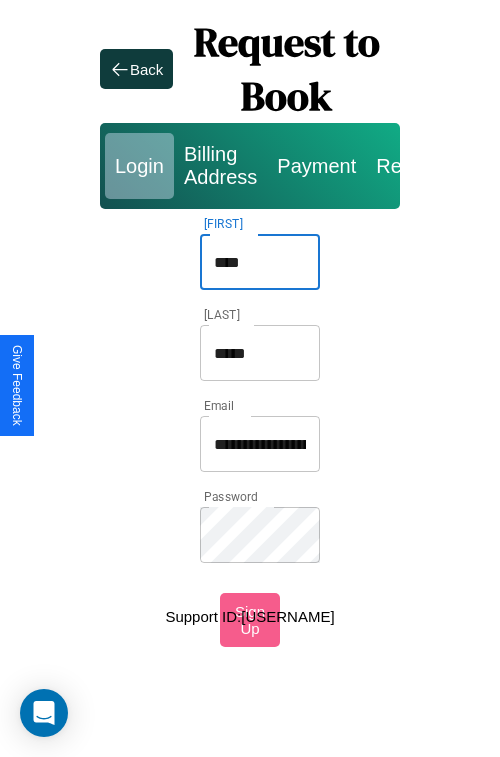 click on "****" at bounding box center [260, 262] 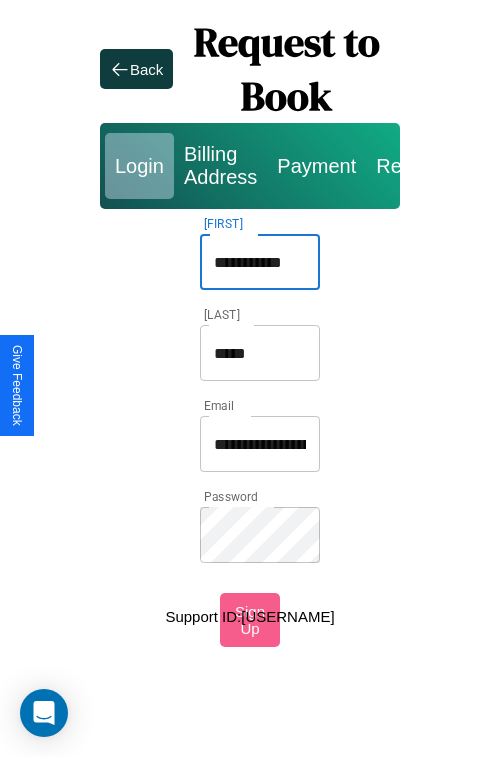 type on "**********" 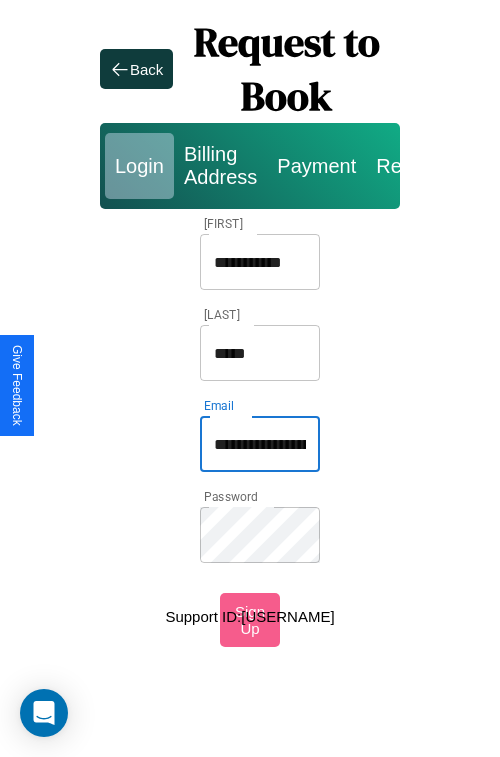 type on "**********" 